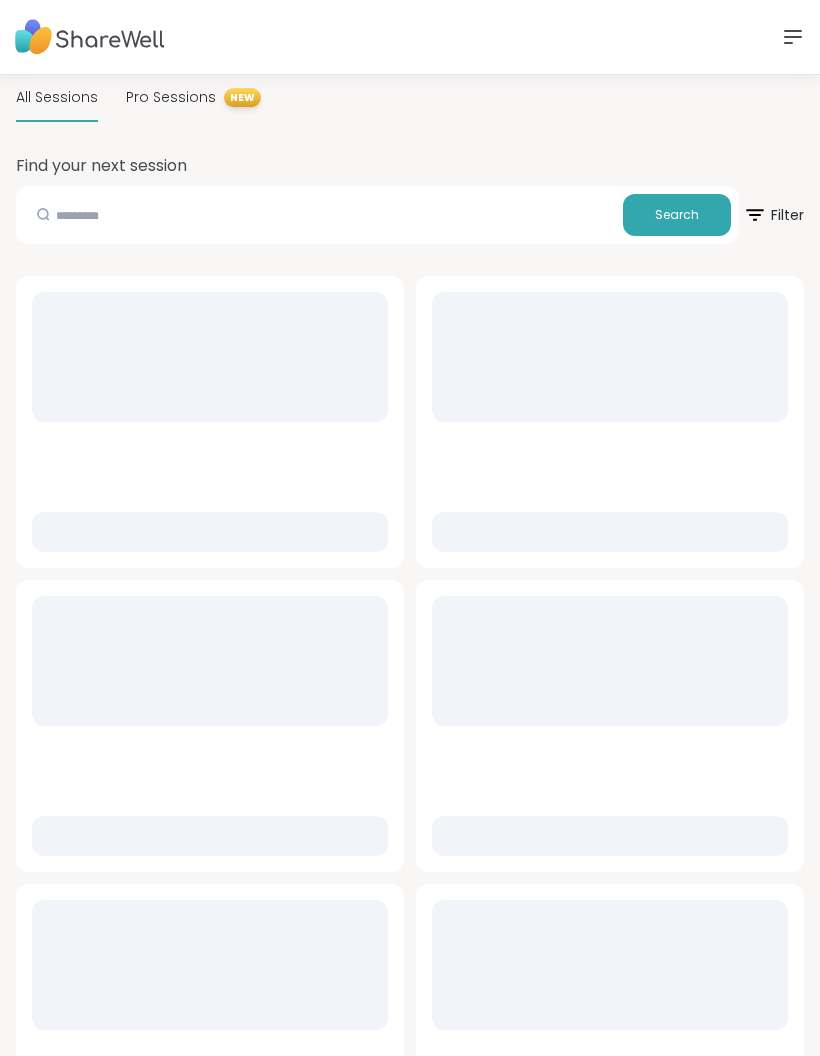 scroll, scrollTop: 0, scrollLeft: 0, axis: both 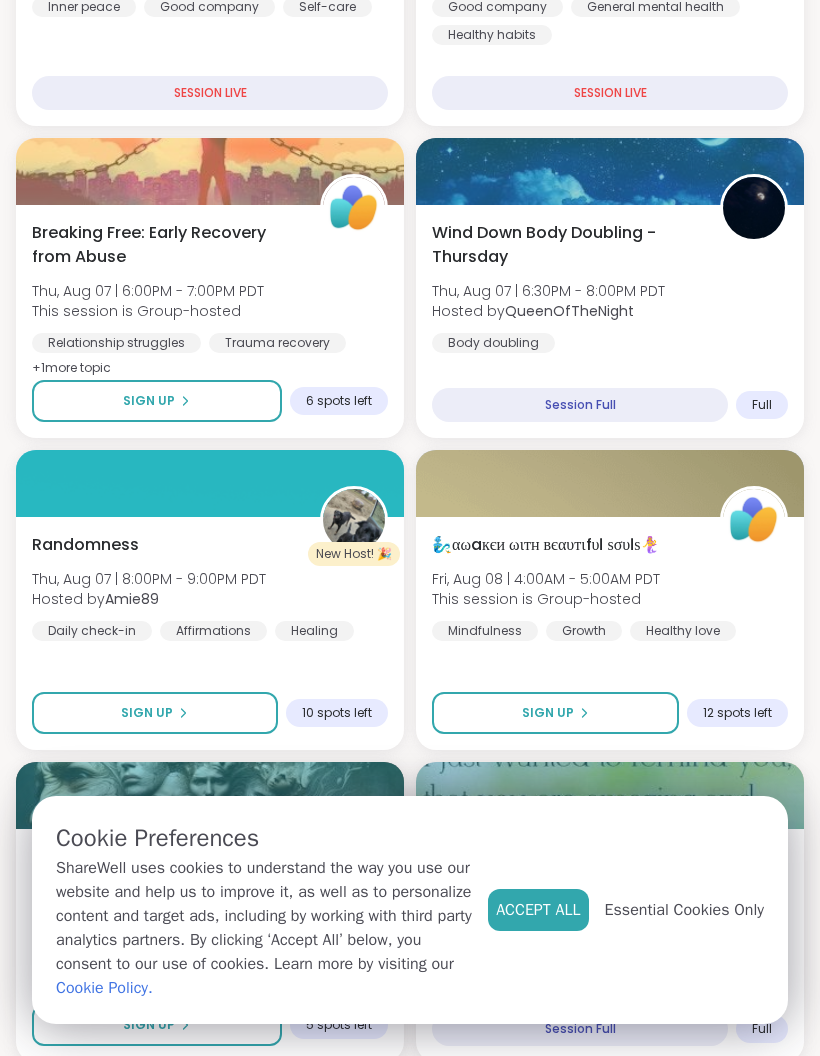 click on "Sign Up" at bounding box center [157, 401] 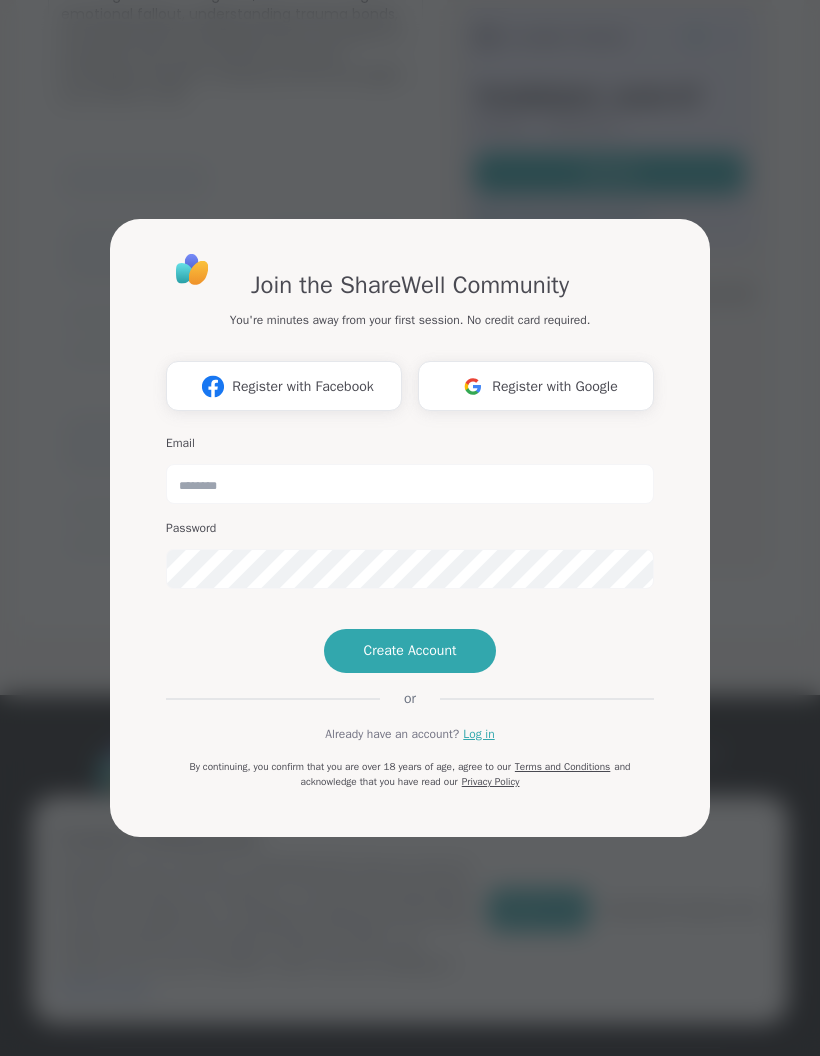scroll, scrollTop: 0, scrollLeft: 0, axis: both 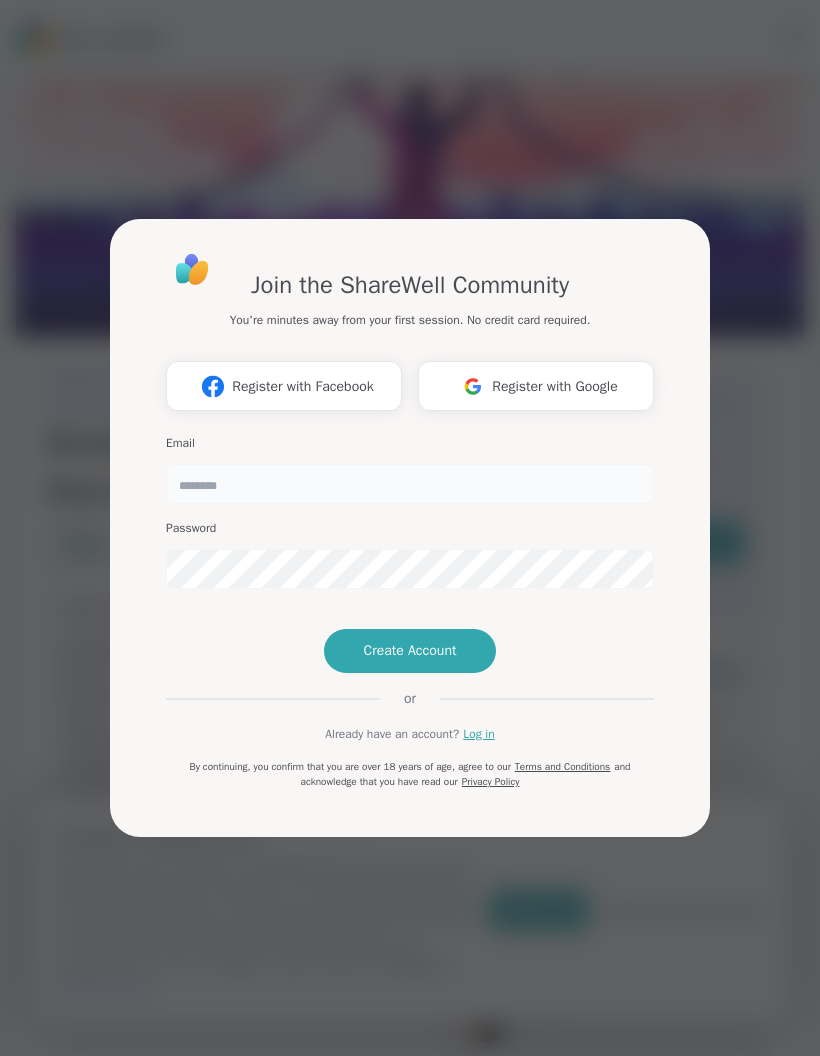 click at bounding box center (410, 484) 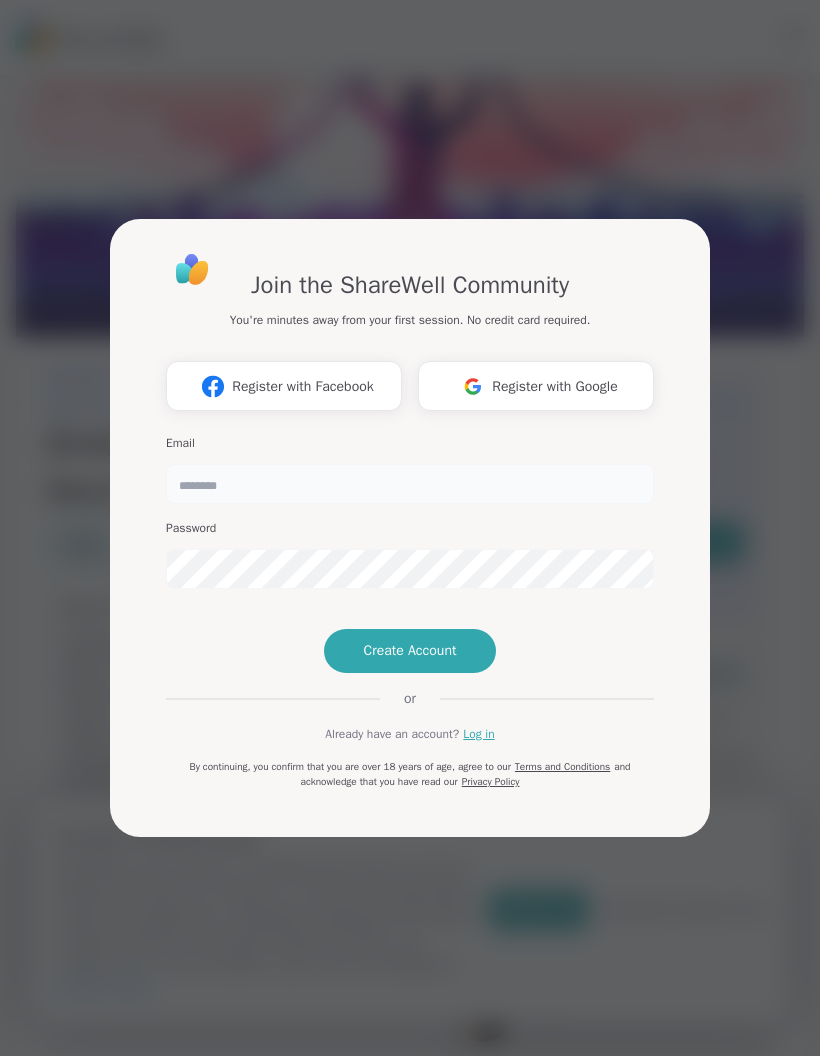 type on "******" 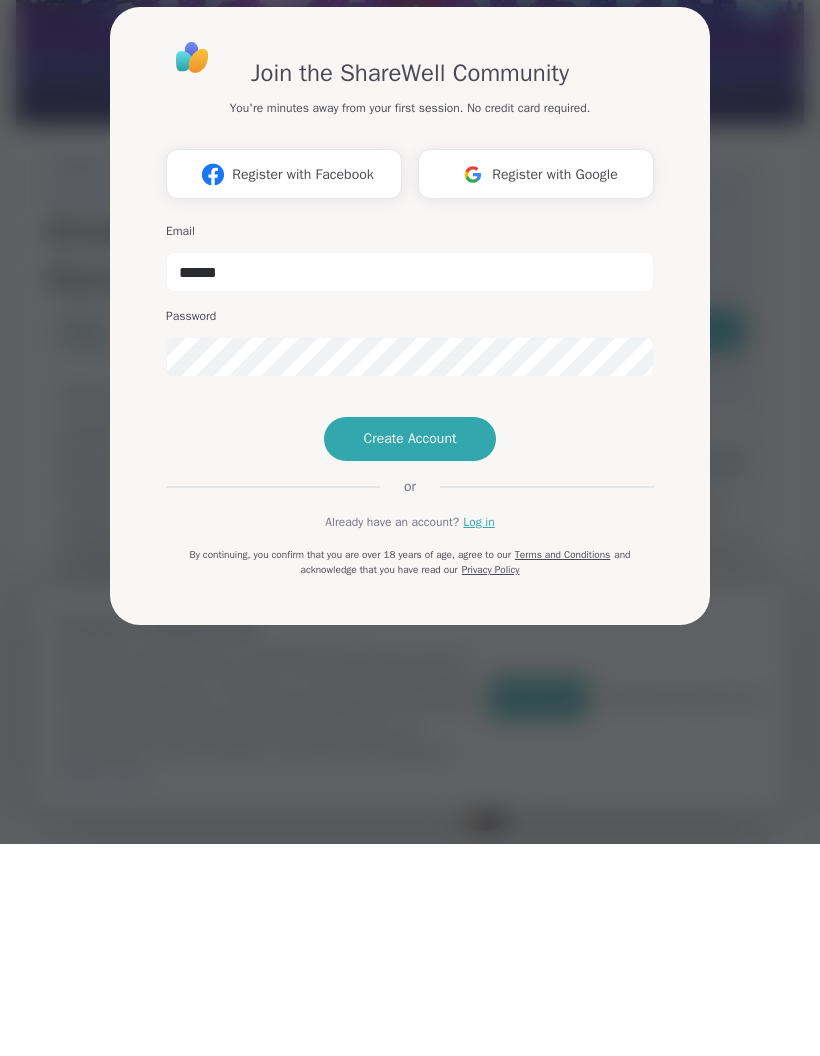 click on "Create Account" at bounding box center [410, 651] 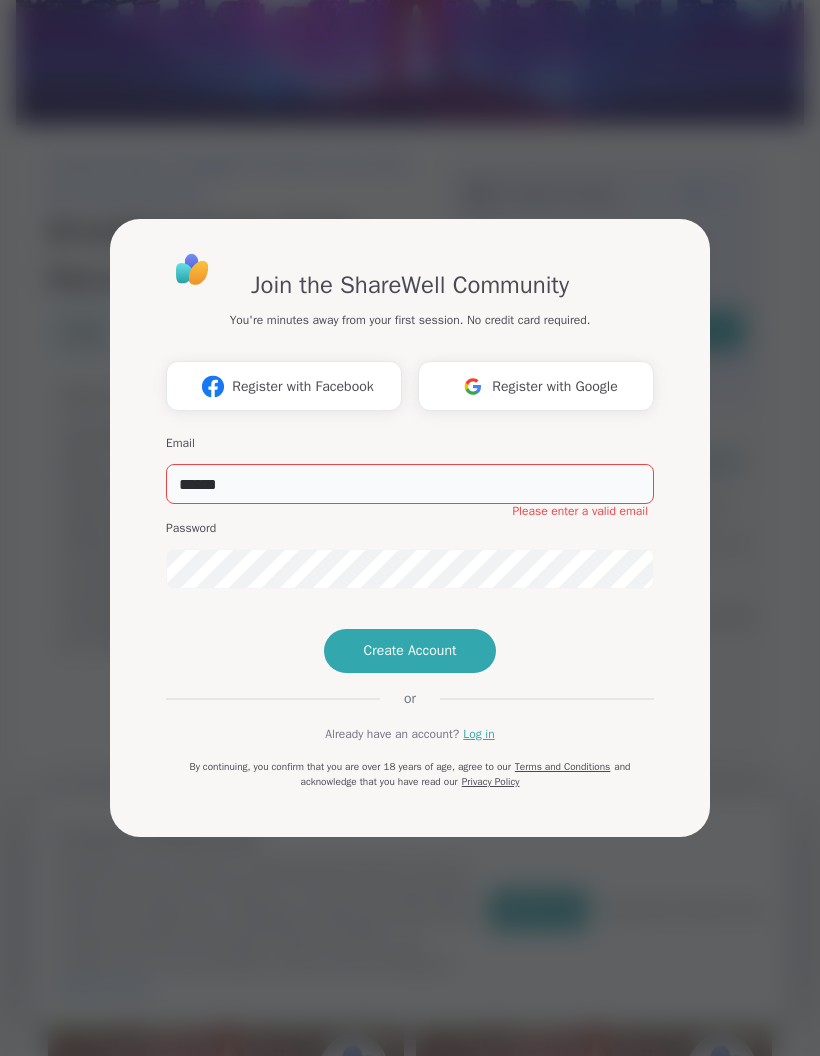 click on "******" at bounding box center [410, 484] 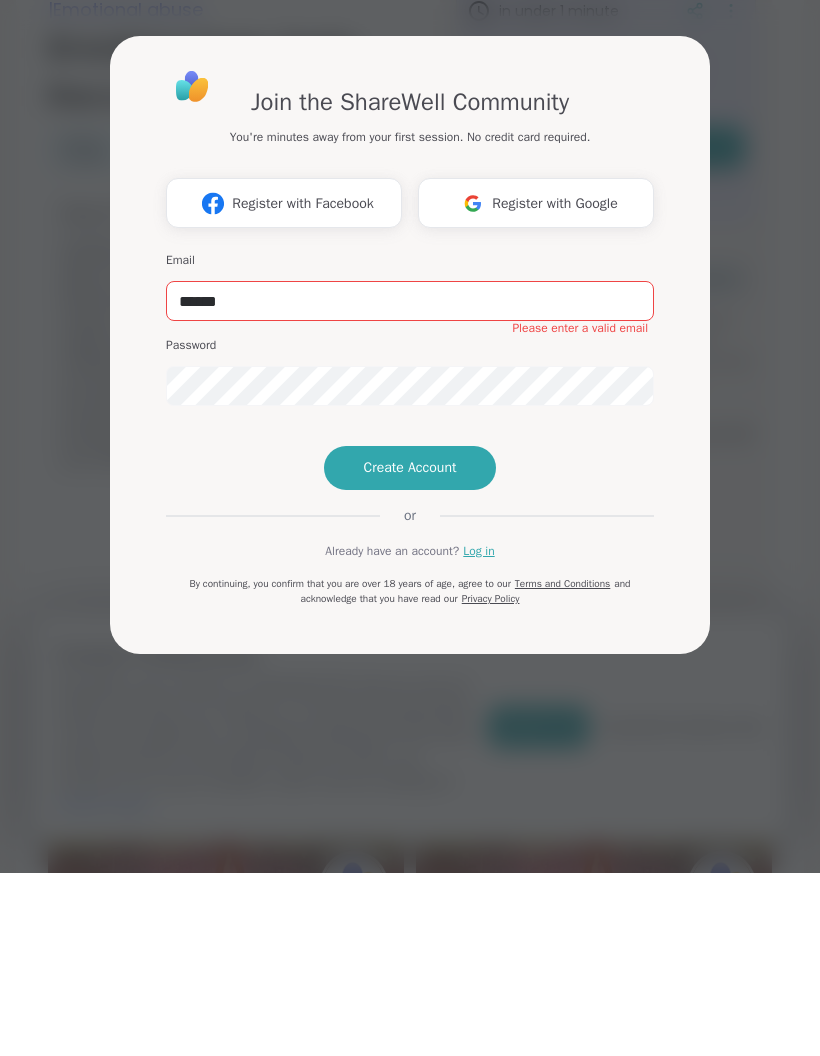 click on "Log in" at bounding box center [478, 734] 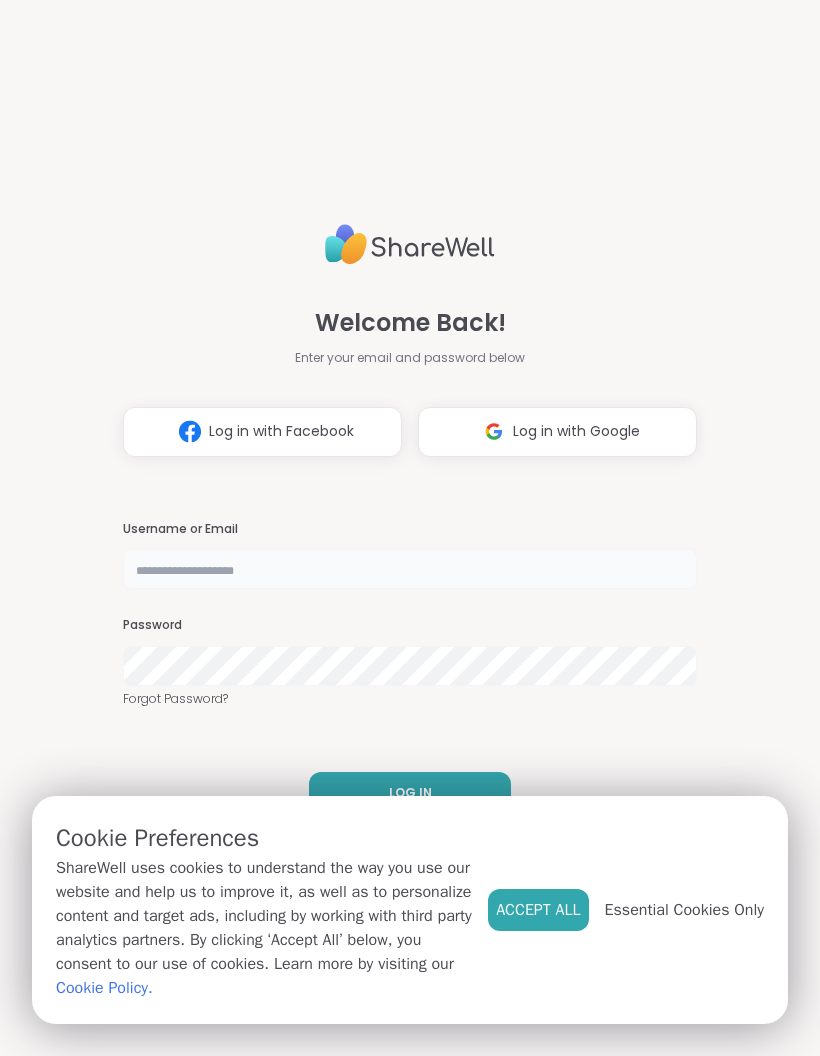 click at bounding box center (410, 569) 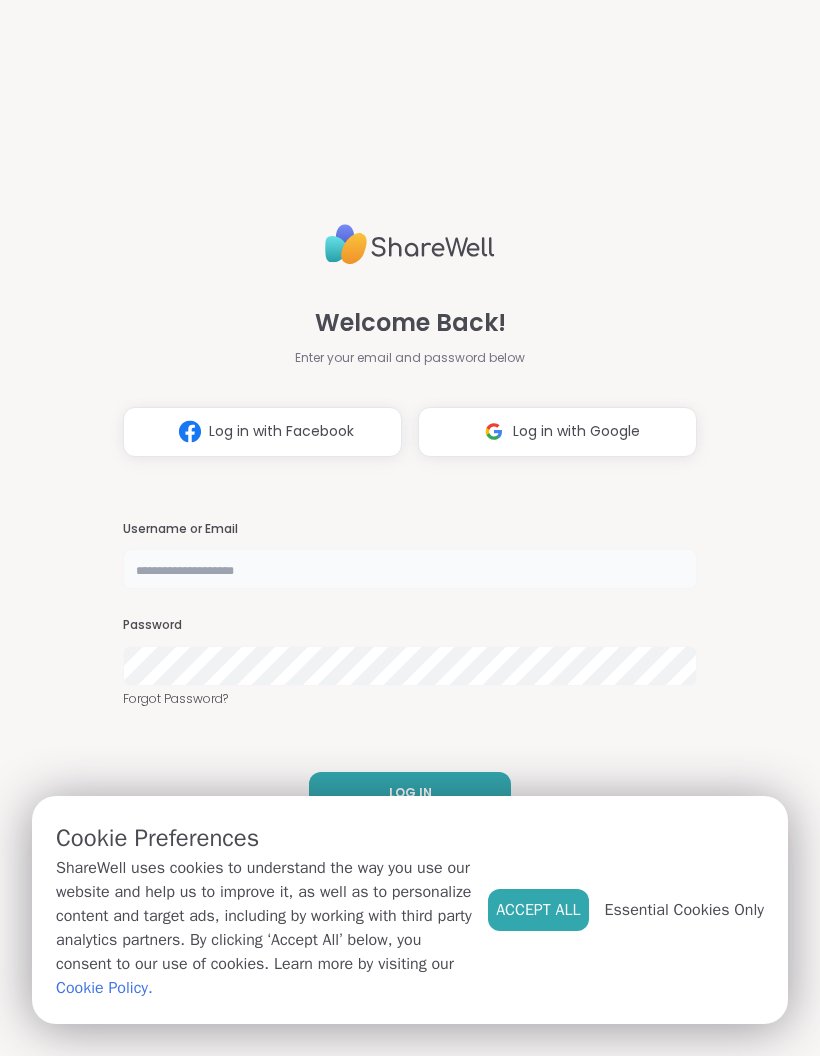 type on "******" 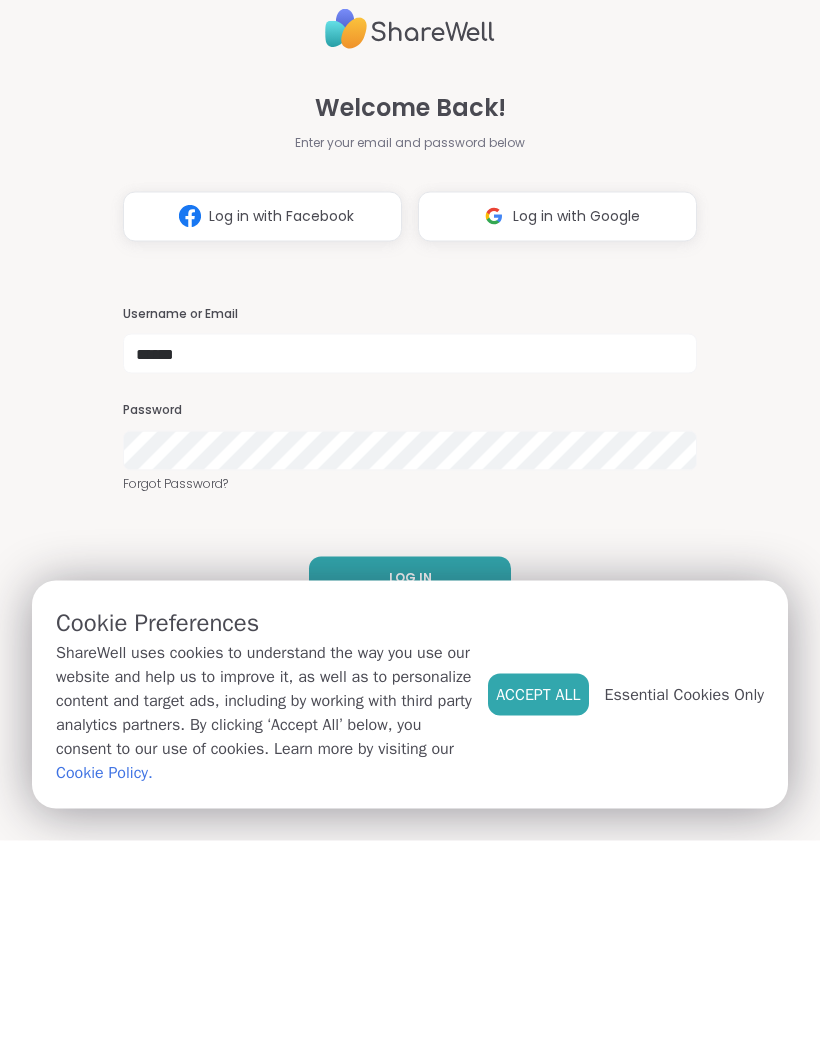 click on "LOG IN" at bounding box center (410, 793) 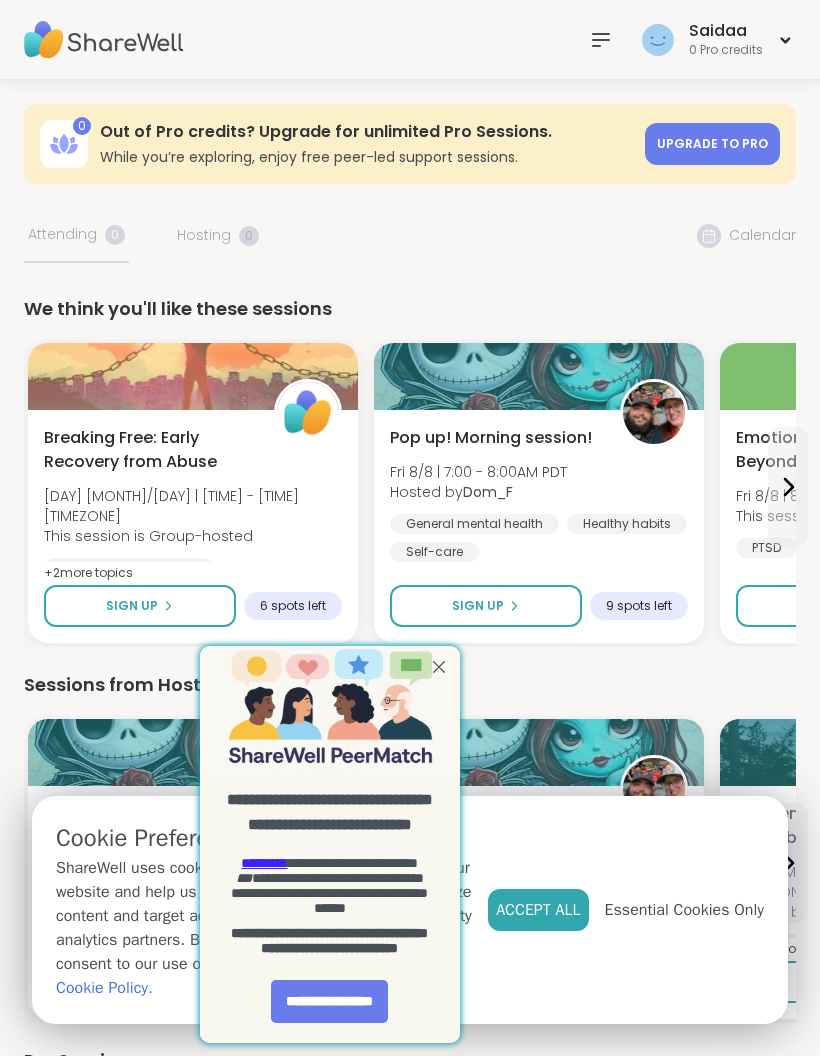 scroll, scrollTop: 0, scrollLeft: 0, axis: both 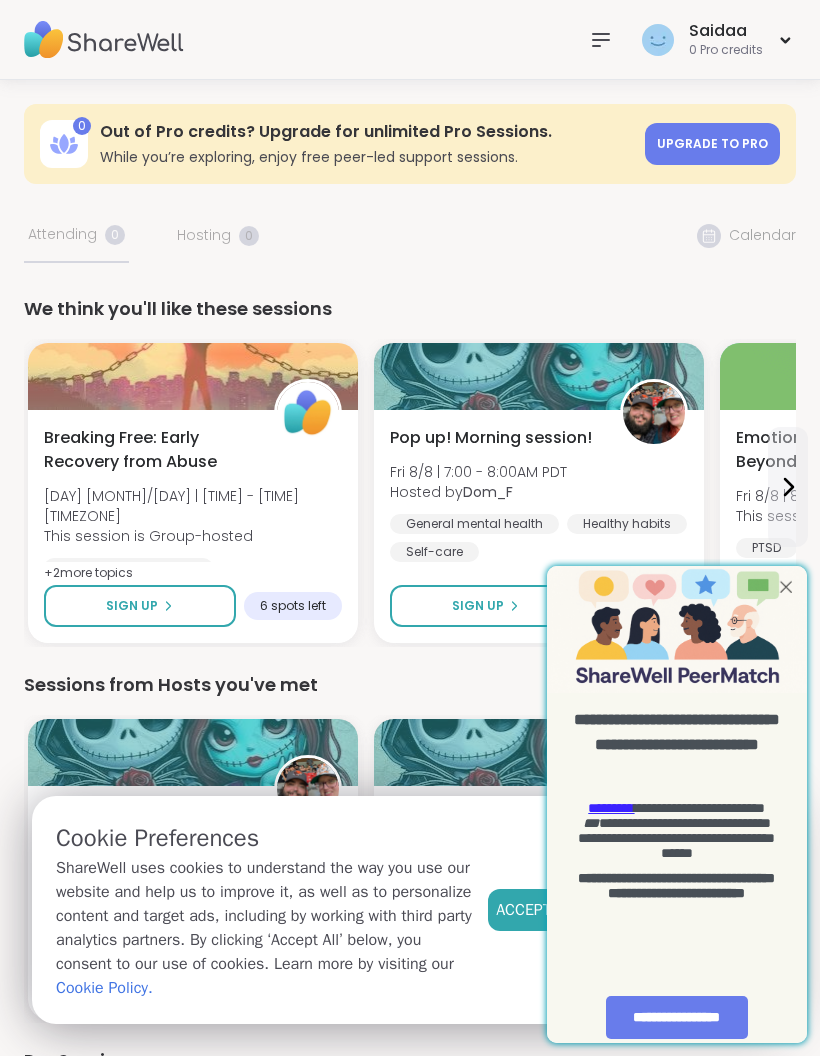 click at bounding box center [786, 587] 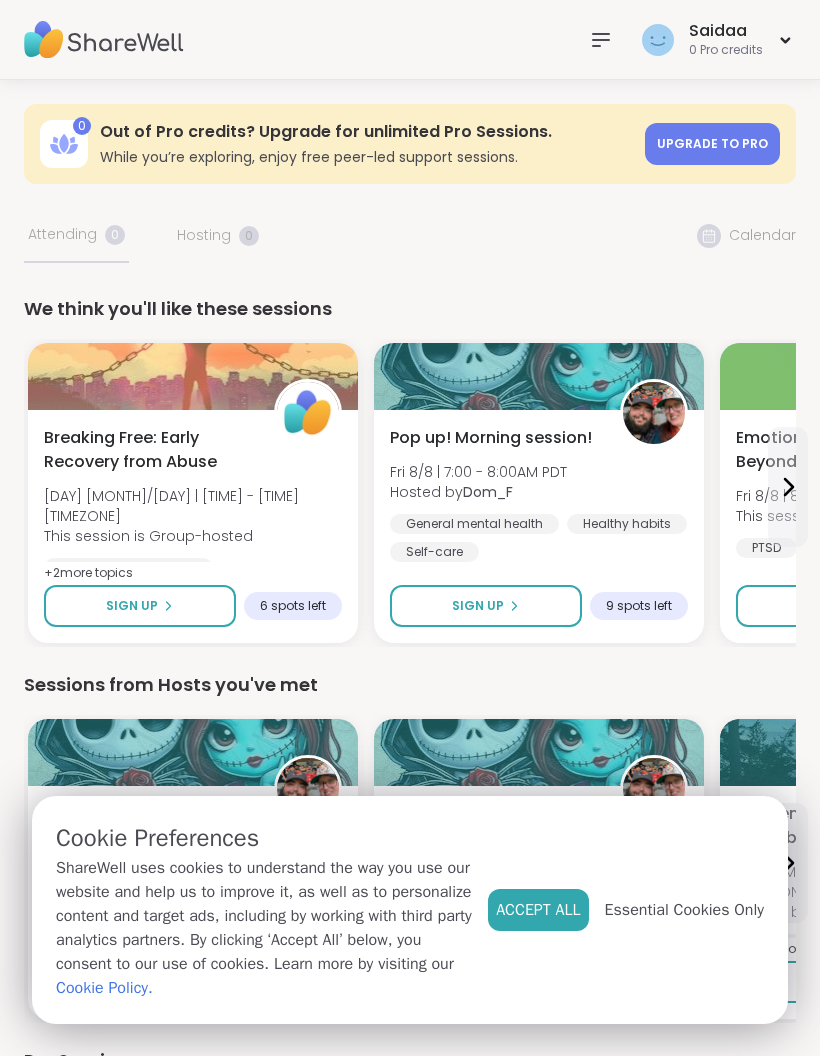 click on "Sign Up" at bounding box center (140, 606) 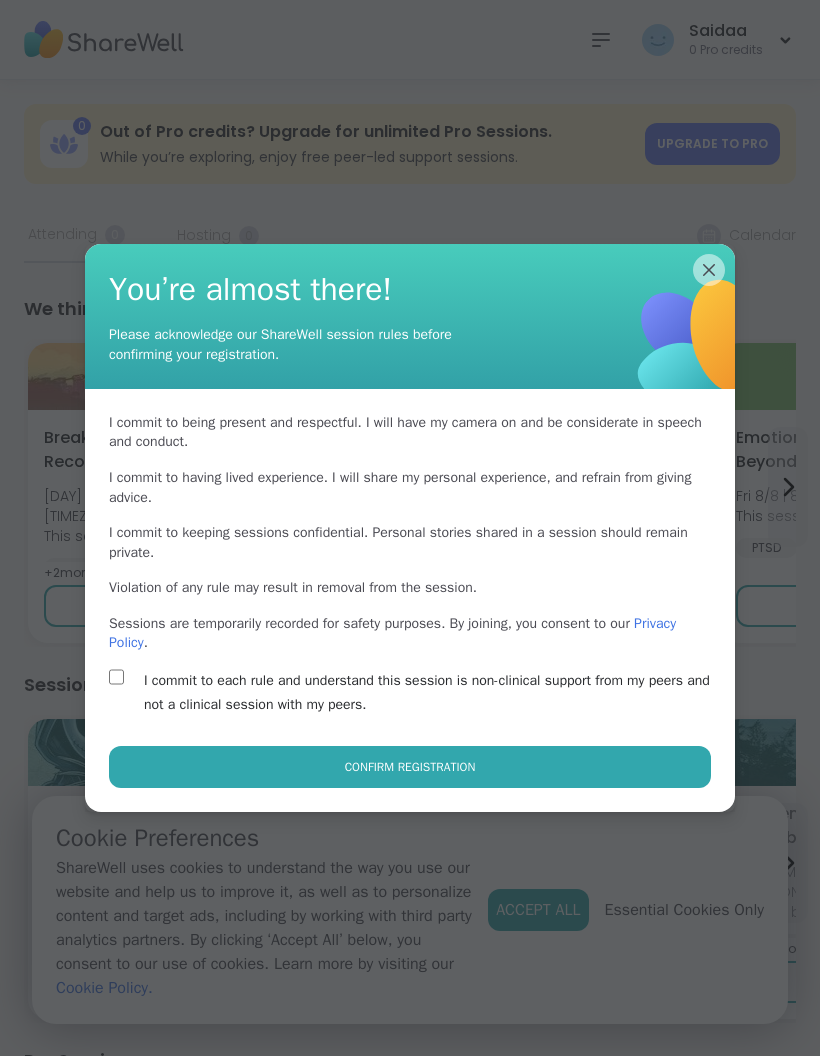 click on "Confirm Registration" at bounding box center [410, 767] 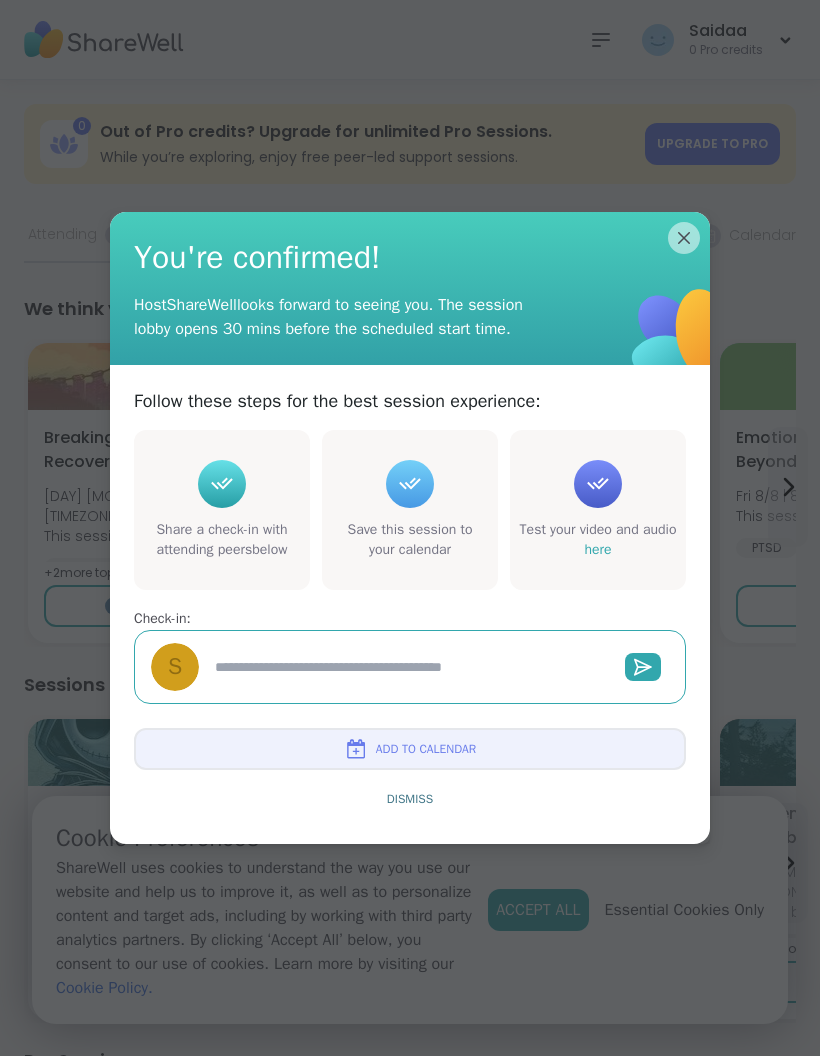 type on "*" 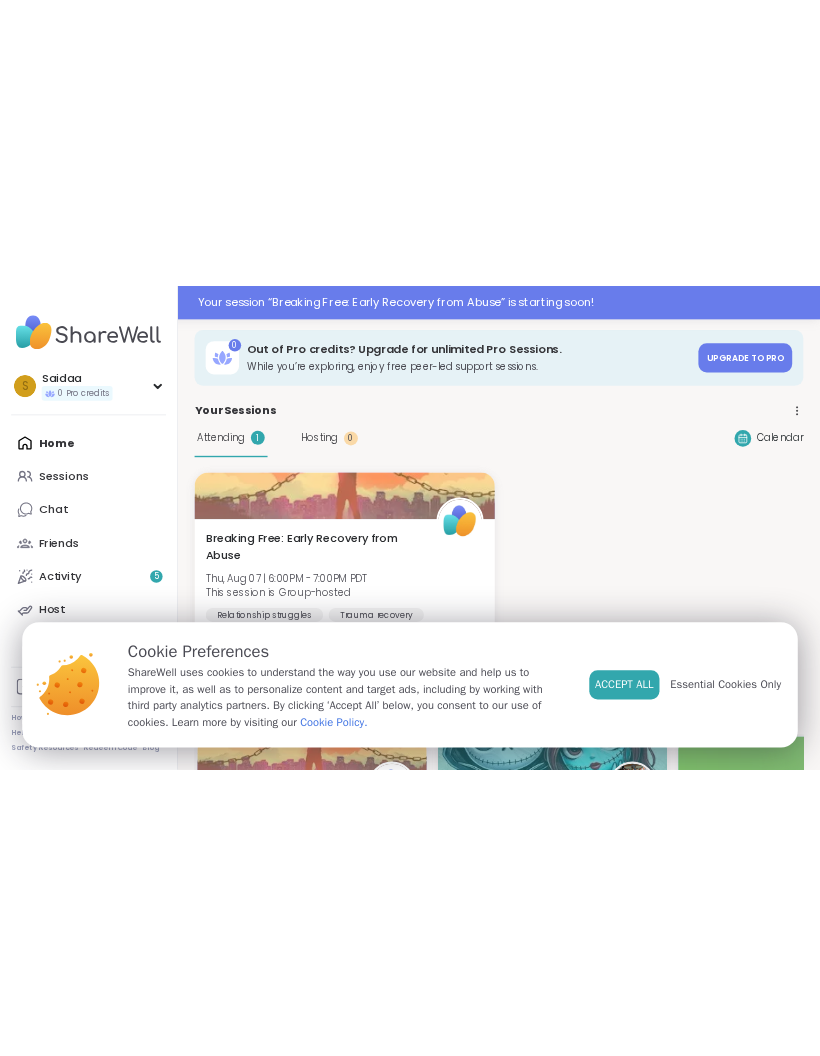 scroll, scrollTop: 44, scrollLeft: 0, axis: vertical 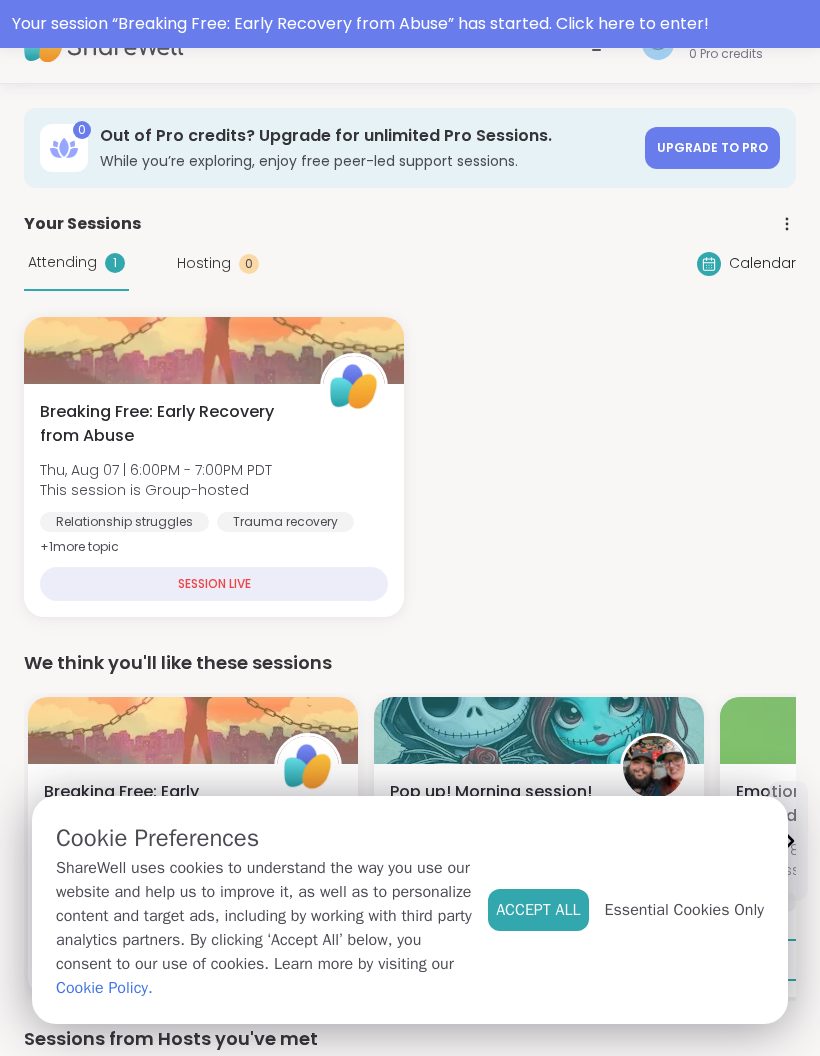 click on "Breaking Free: Early Recovery from Abuse [DAY], [MONTH] [DAY] | [TIME] - [TIME][TIMEZONE] This session is Group-hosted Relationship struggles Trauma recovery Emotional abuse + 1  more topic SESSION LIVE" at bounding box center [214, 500] 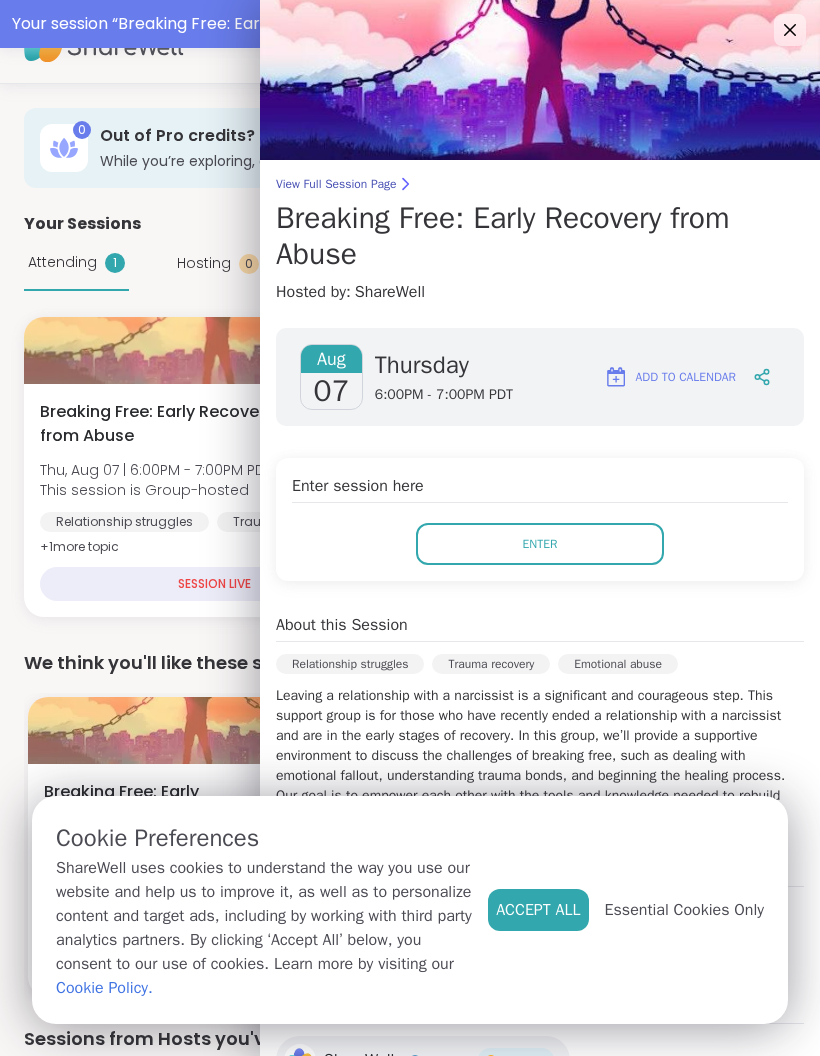 click on "Enter" at bounding box center [540, 544] 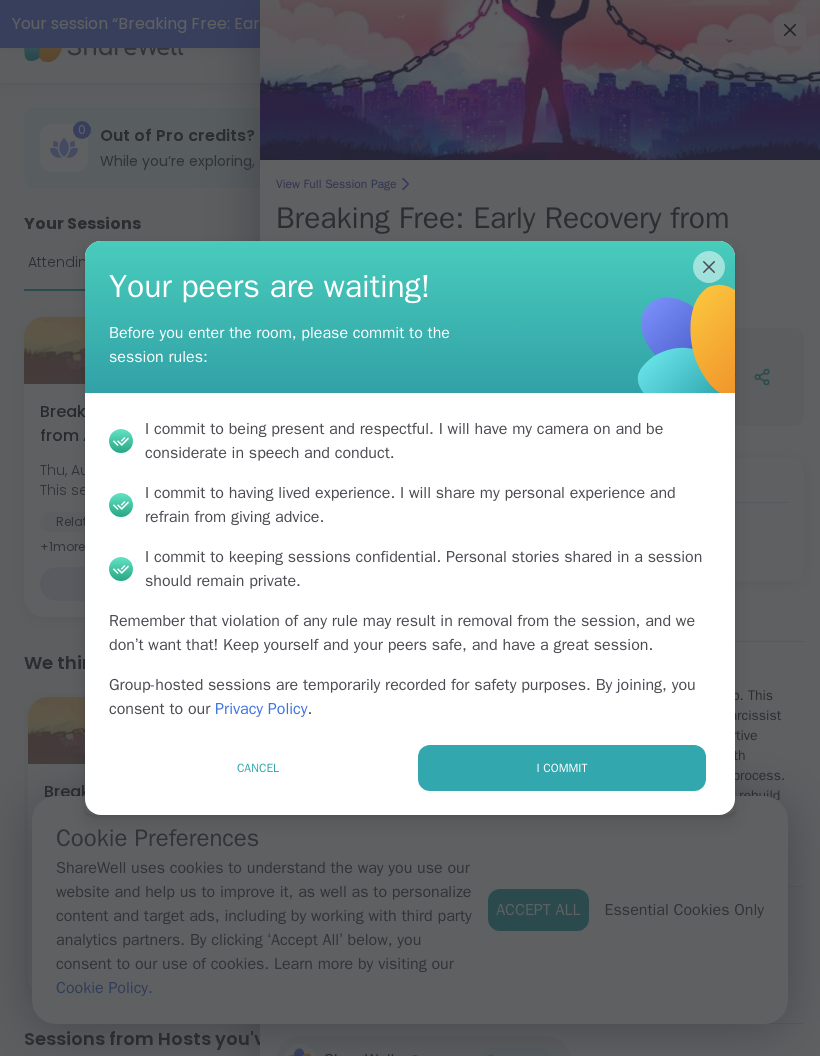 click on "I commit" at bounding box center (562, 768) 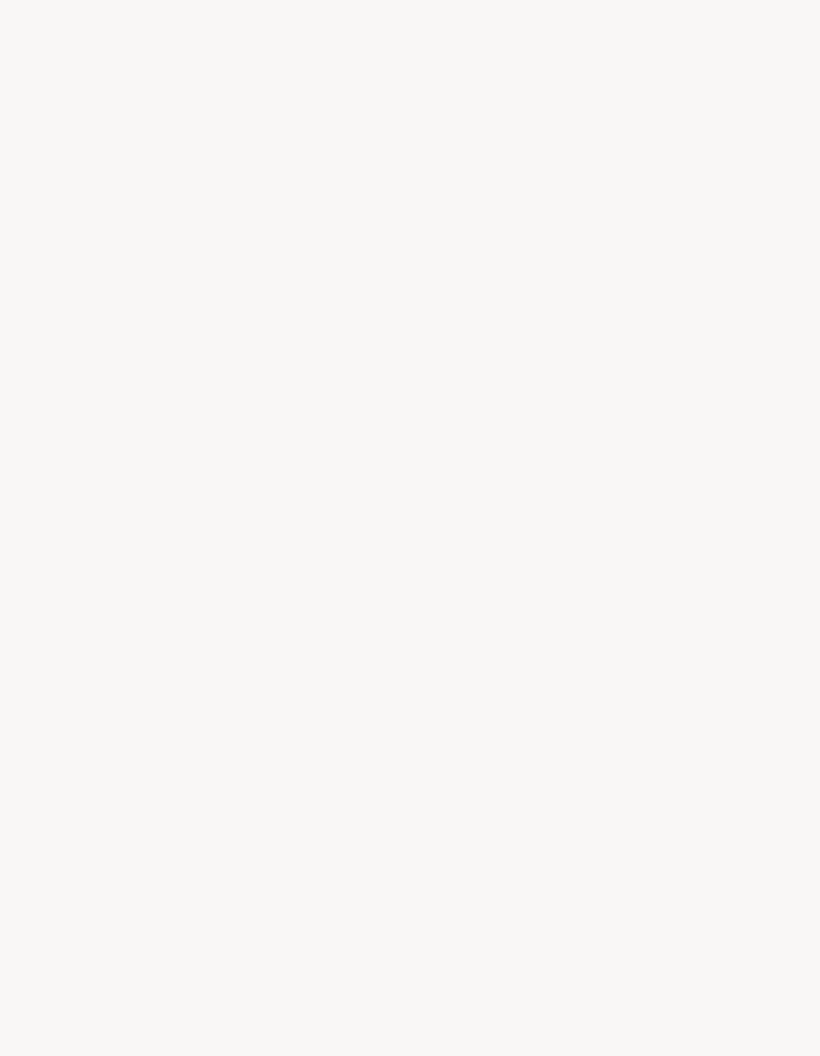 scroll, scrollTop: 0, scrollLeft: 0, axis: both 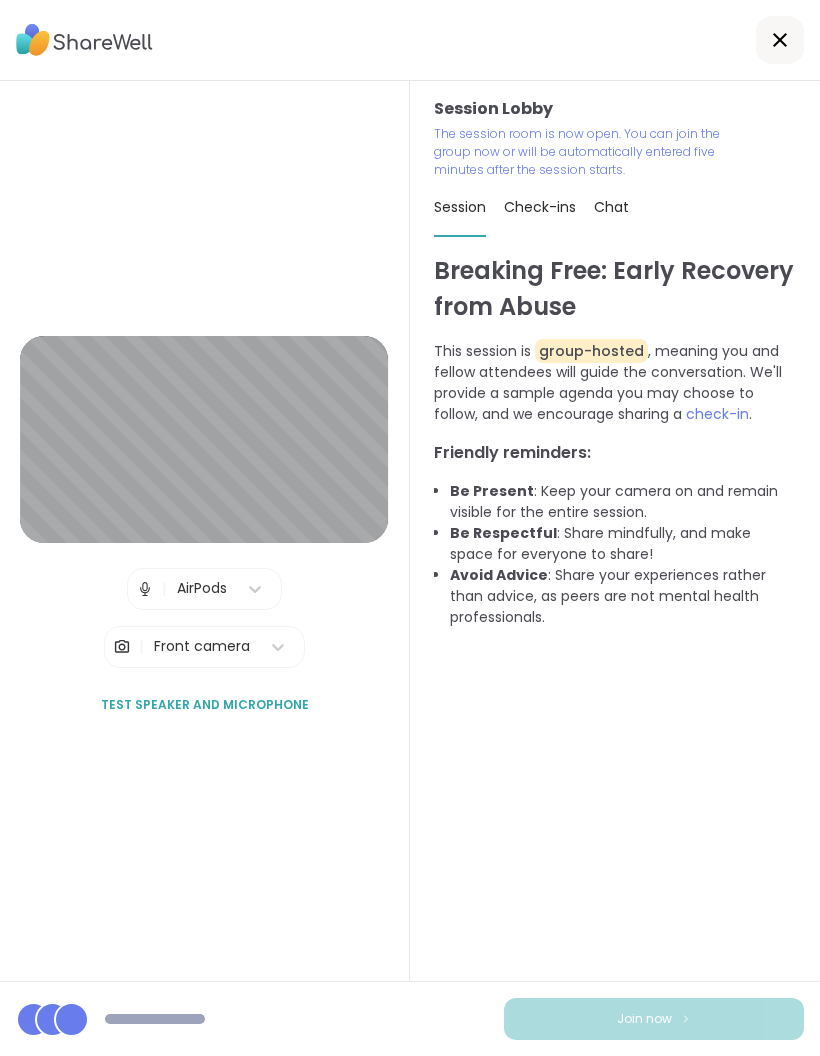 click at bounding box center (122, 647) 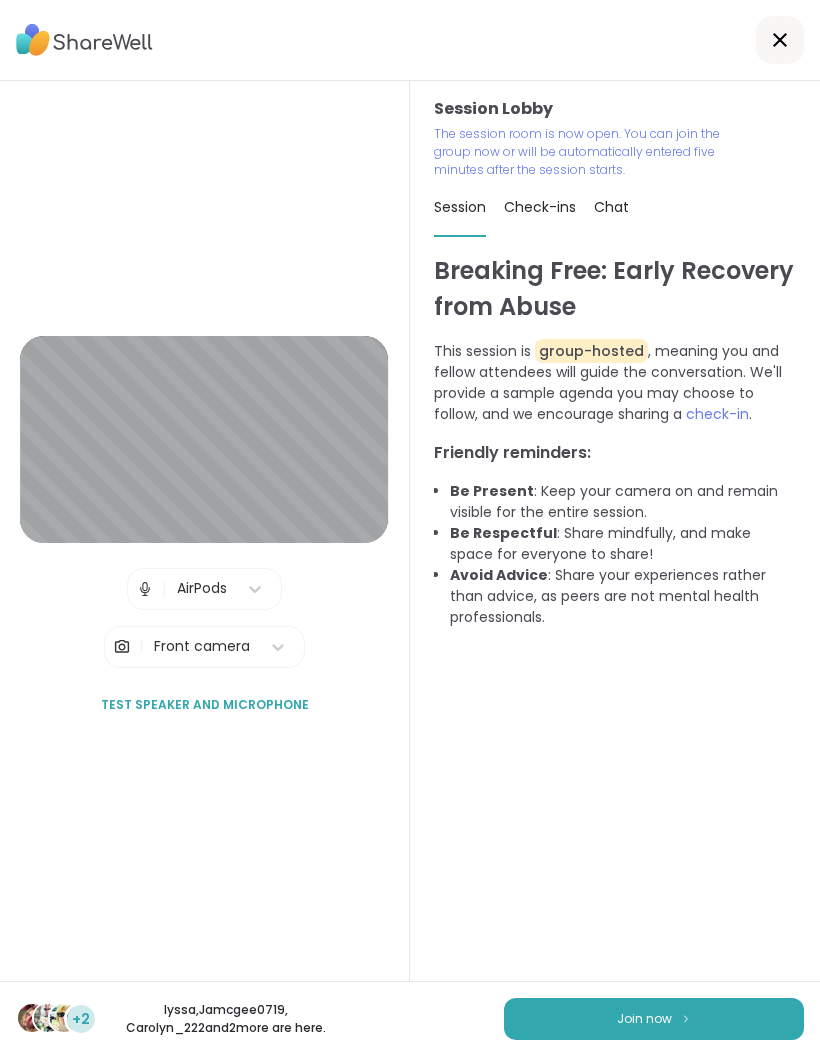 click on "Join now" at bounding box center (654, 1019) 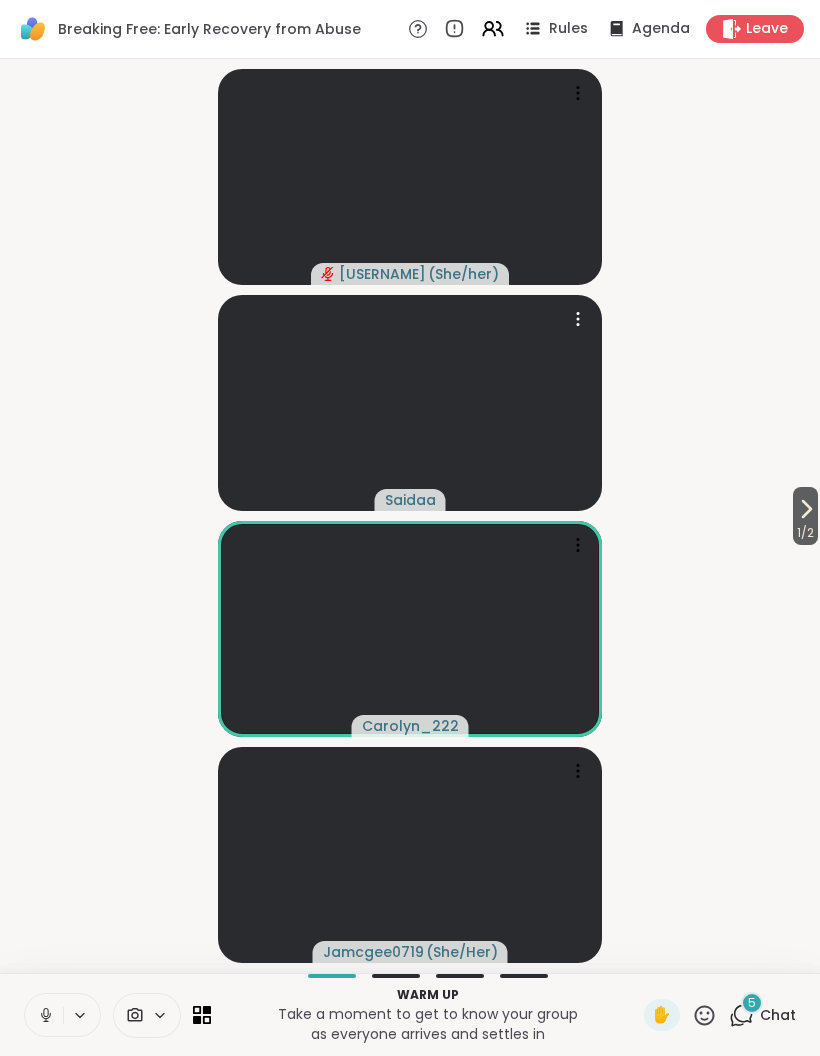 click at bounding box center (578, 319) 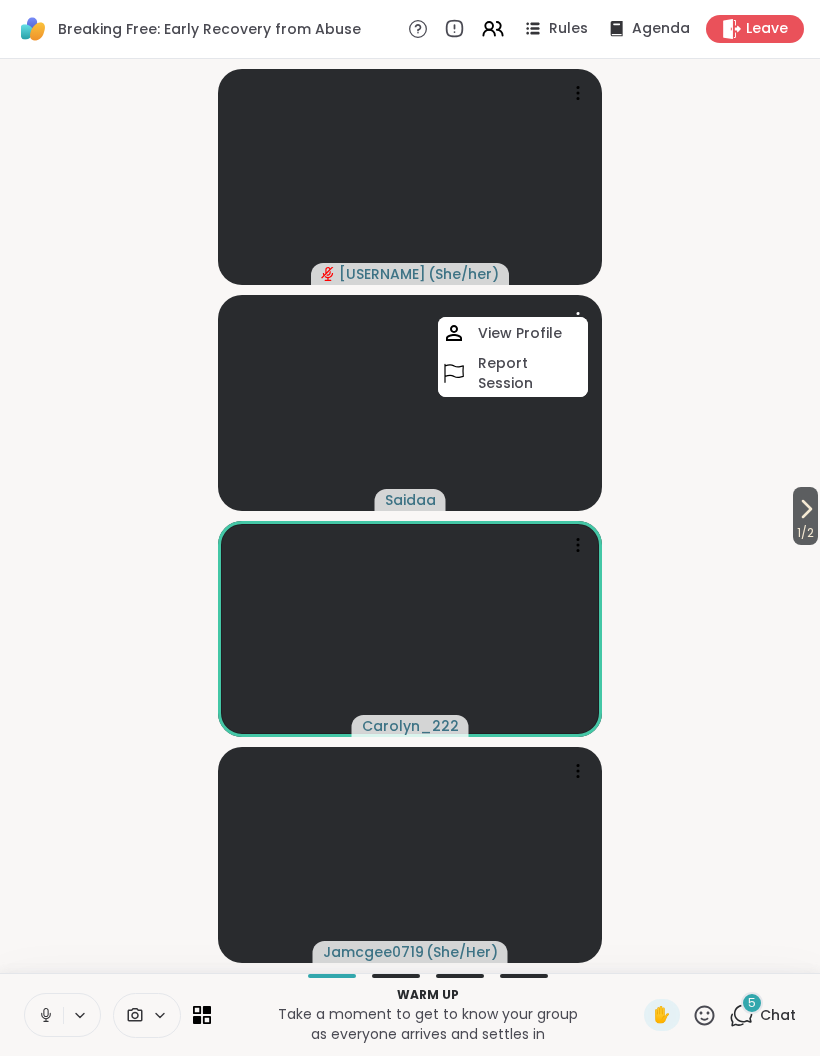 click at bounding box center (578, 319) 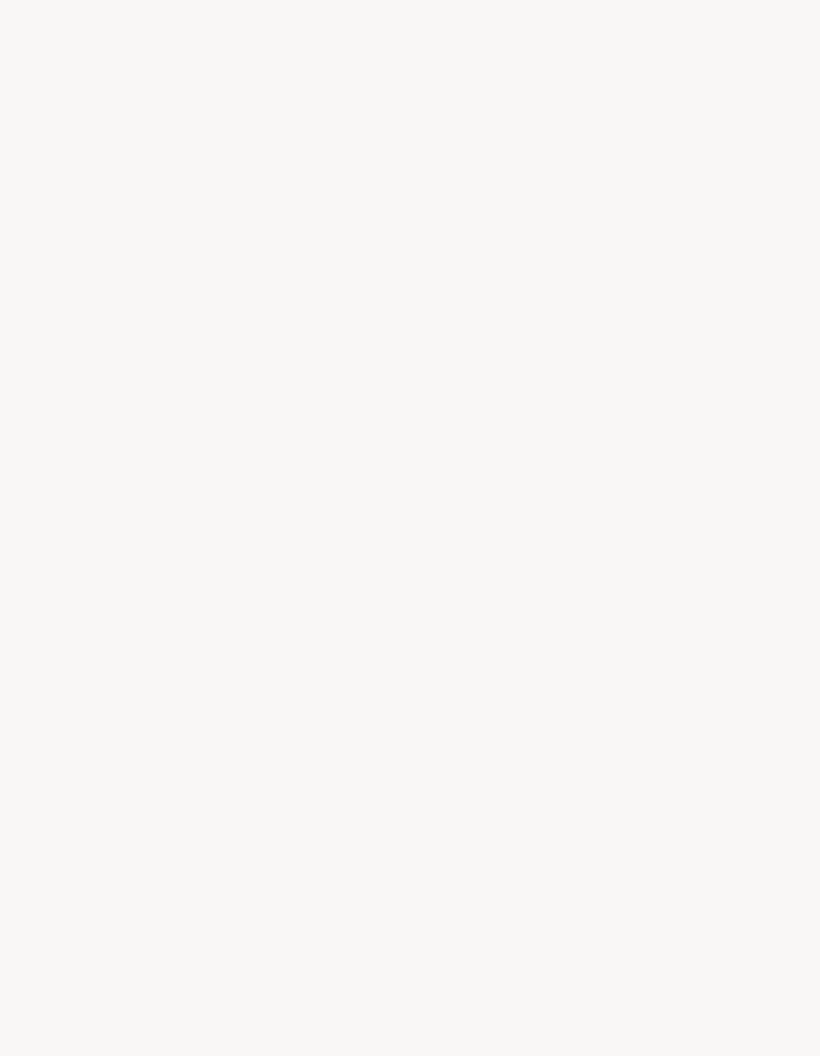 click at bounding box center [410, 528] 